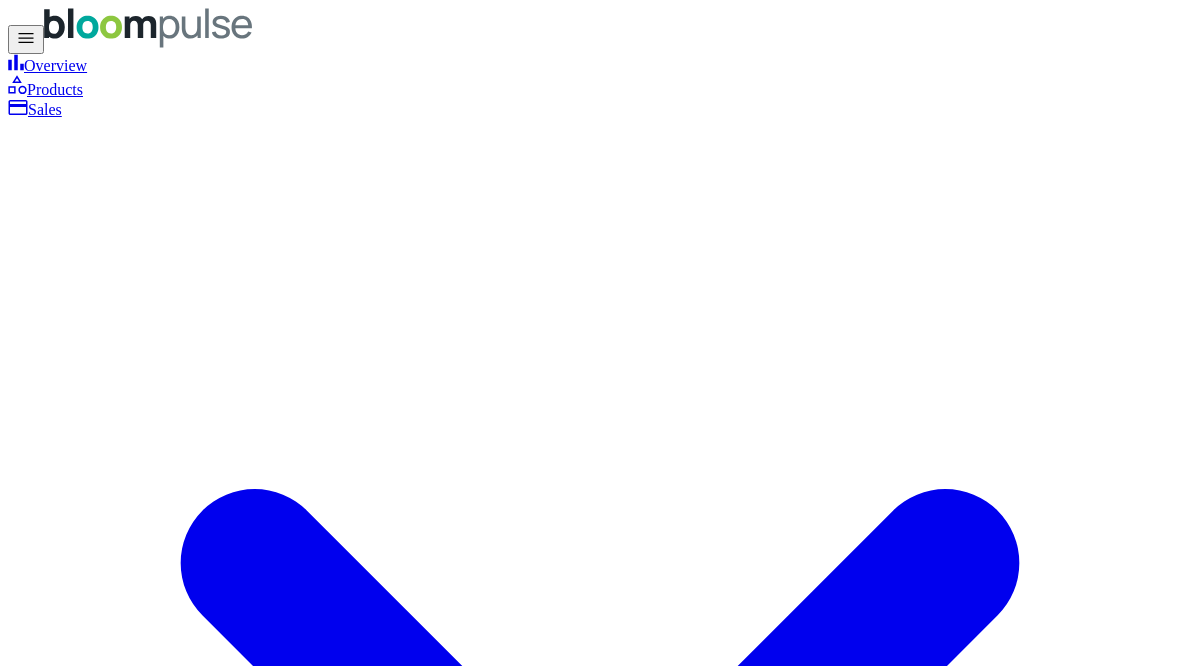 scroll, scrollTop: 0, scrollLeft: 0, axis: both 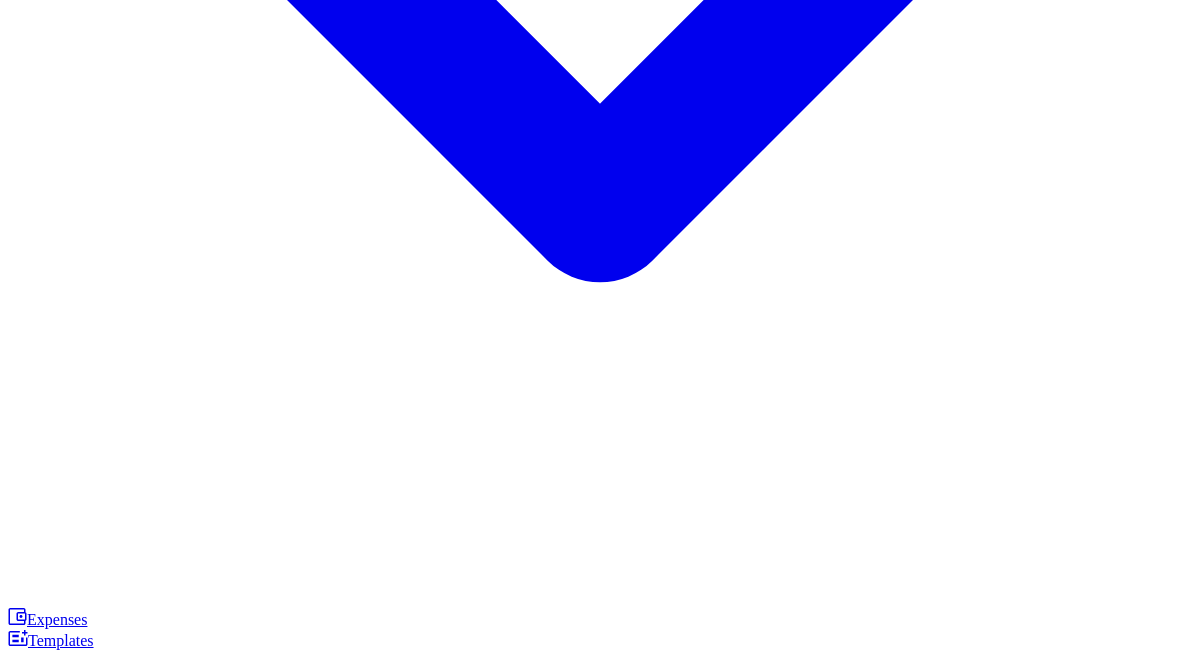 click on "View" at bounding box center (25, 5462) 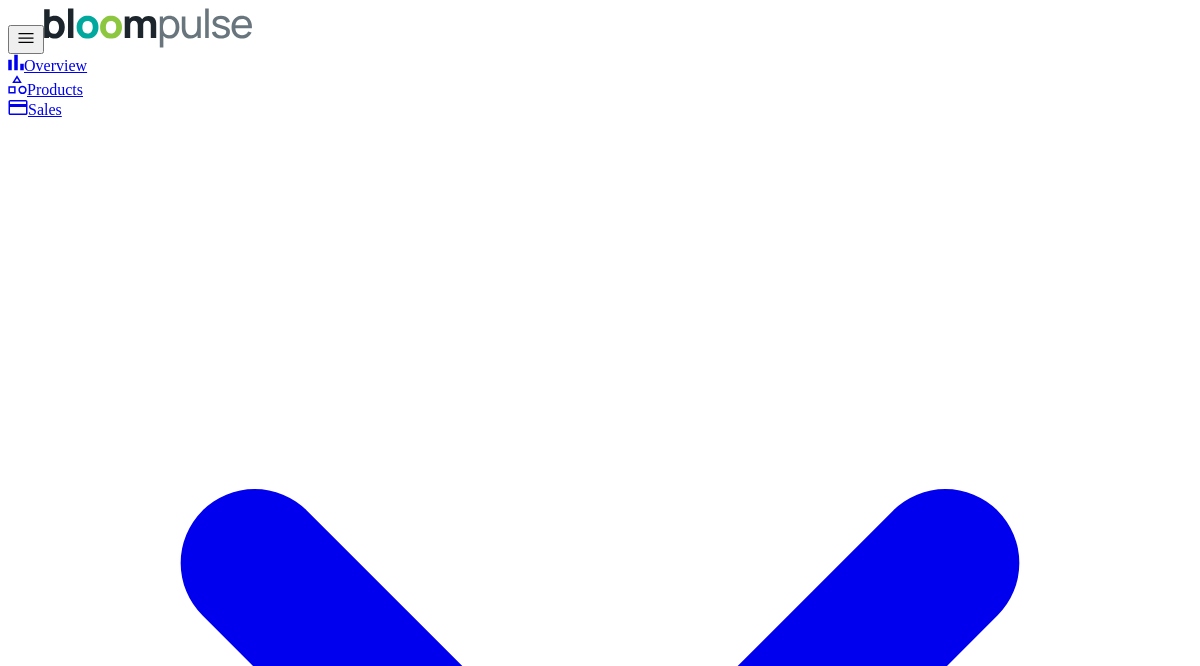click 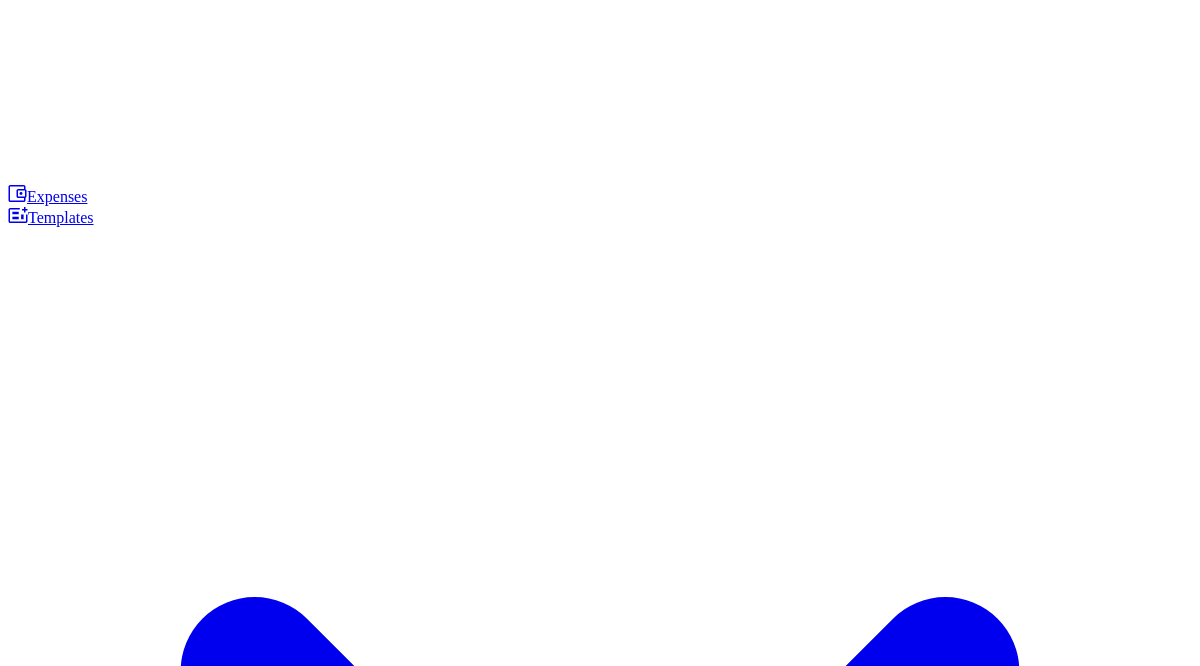 scroll, scrollTop: 1125, scrollLeft: 0, axis: vertical 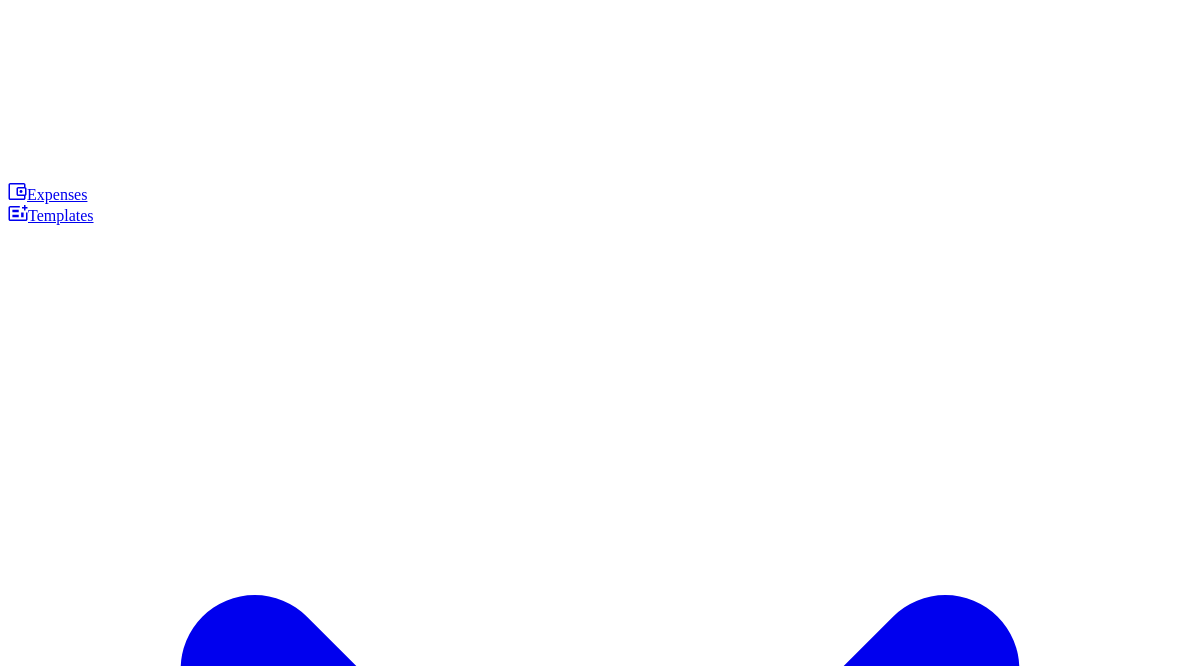 click on "View" at bounding box center (25, 6351) 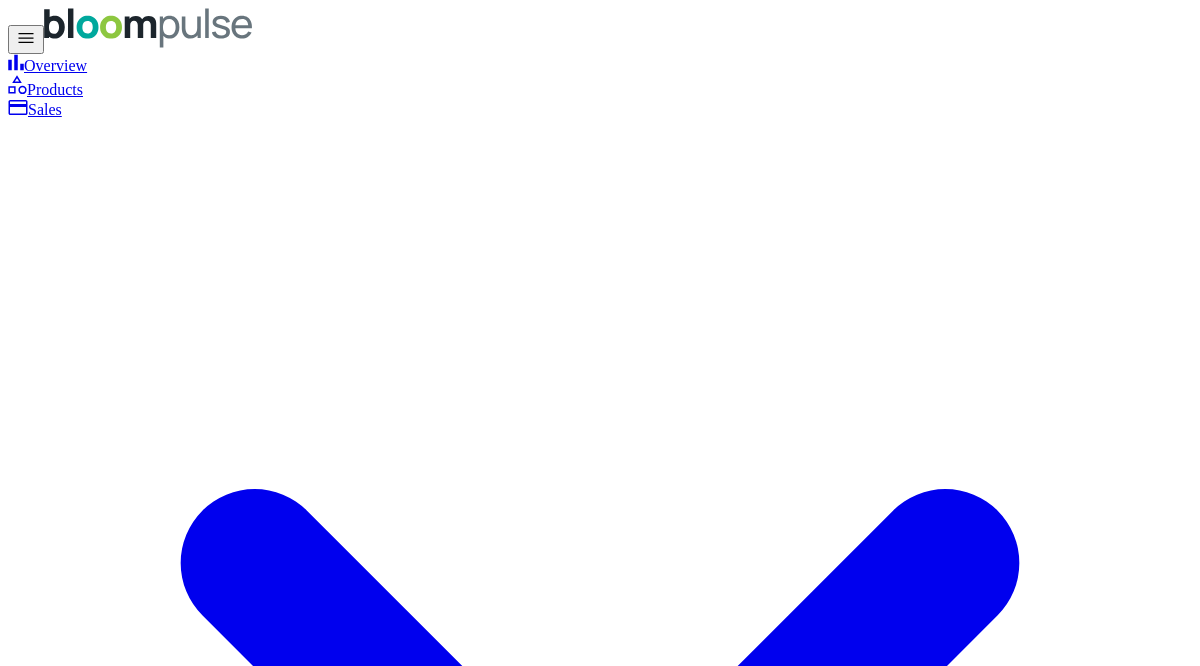 click 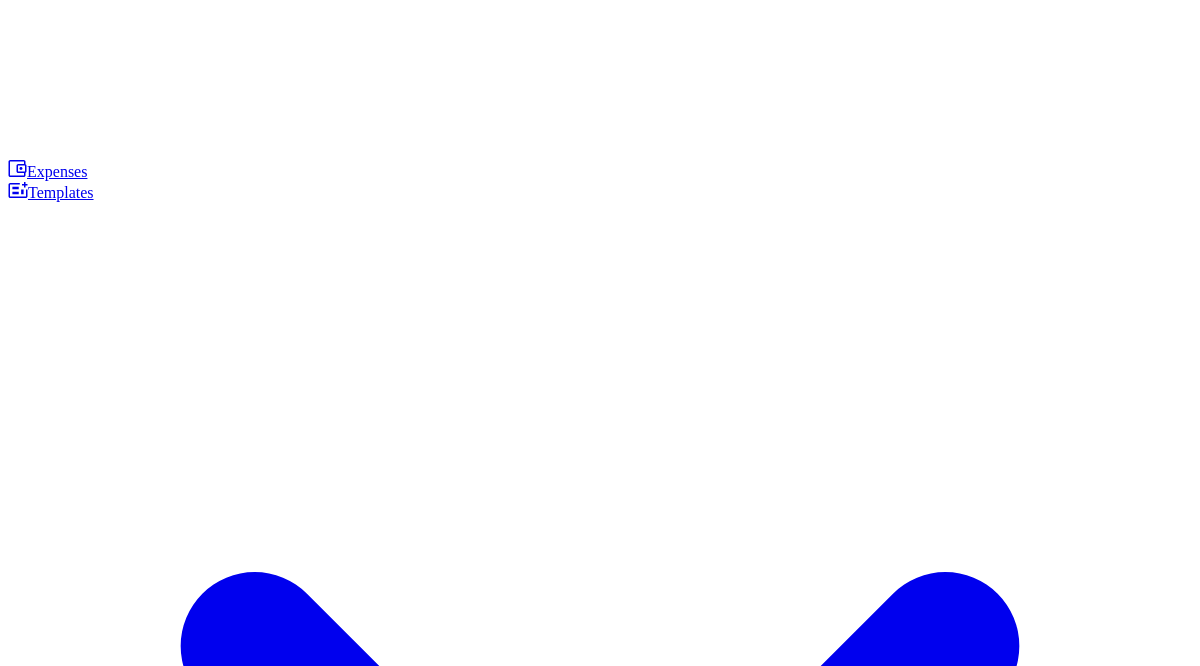 scroll, scrollTop: 1149, scrollLeft: 0, axis: vertical 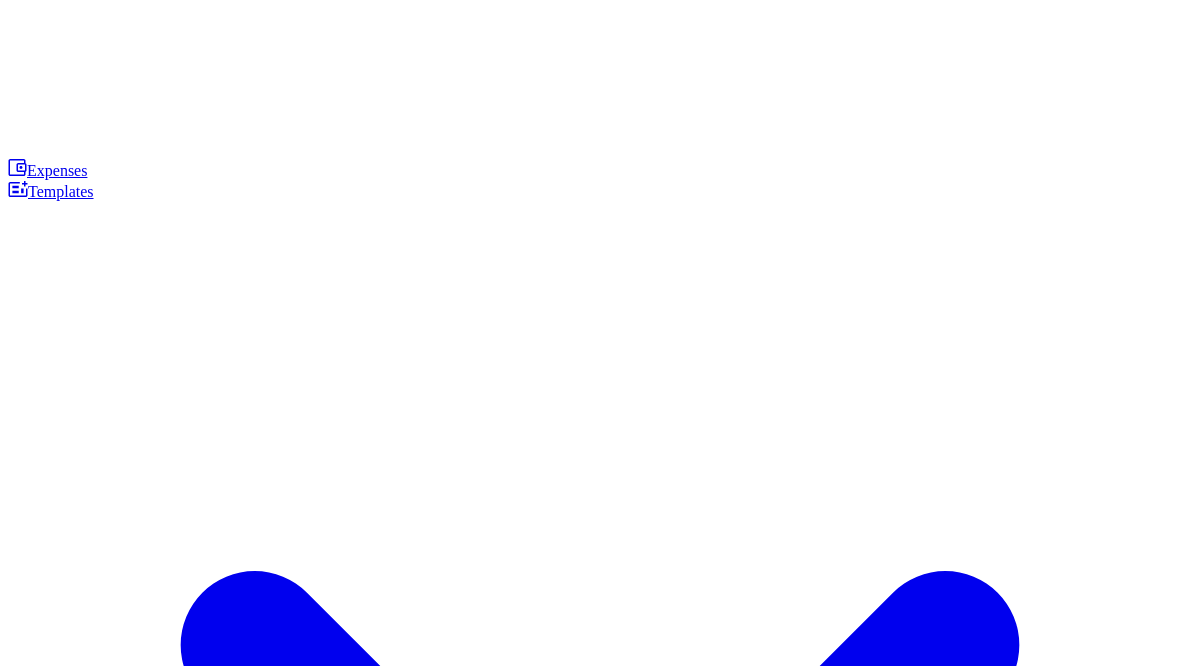 click 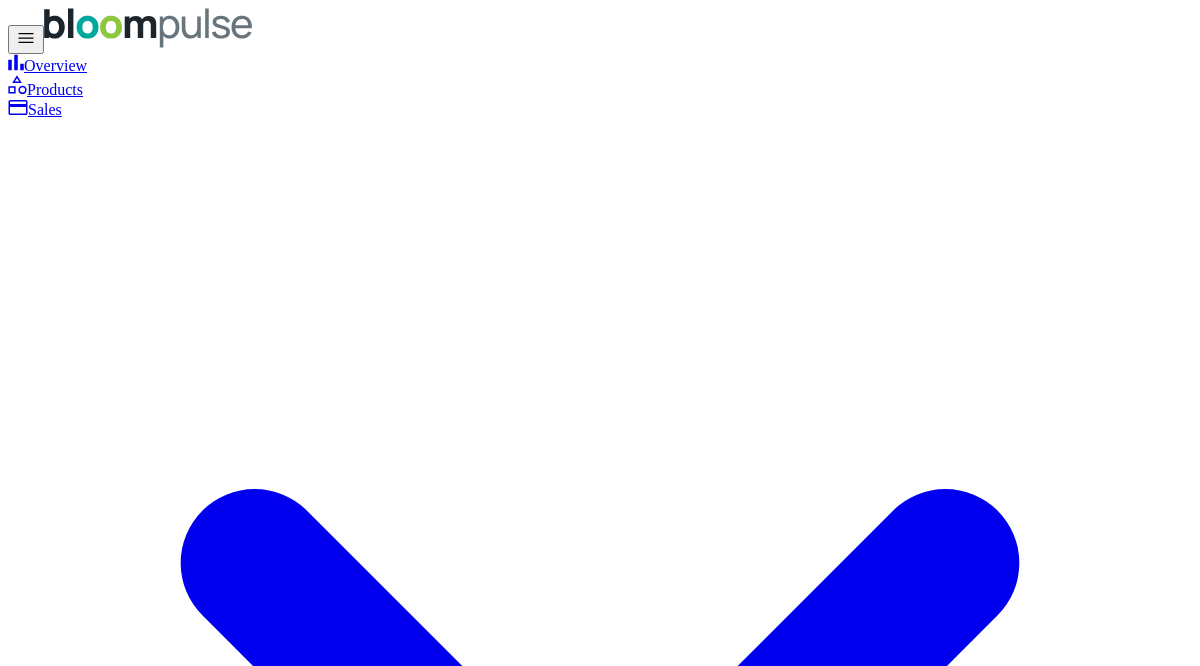click 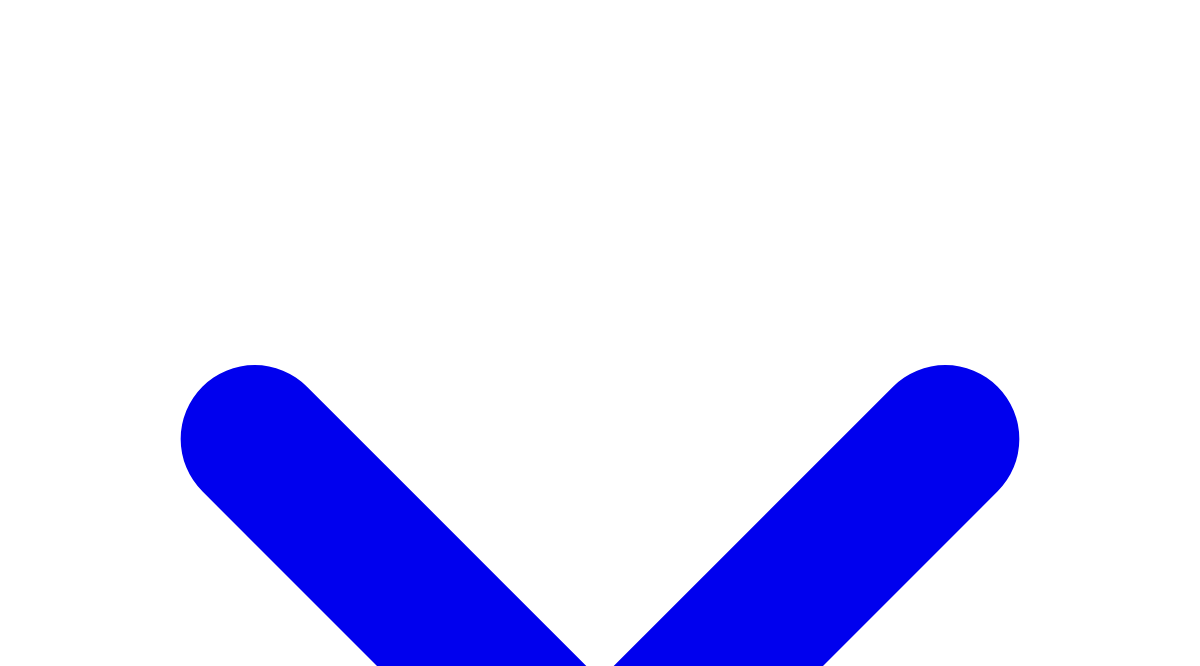 scroll, scrollTop: 131, scrollLeft: 0, axis: vertical 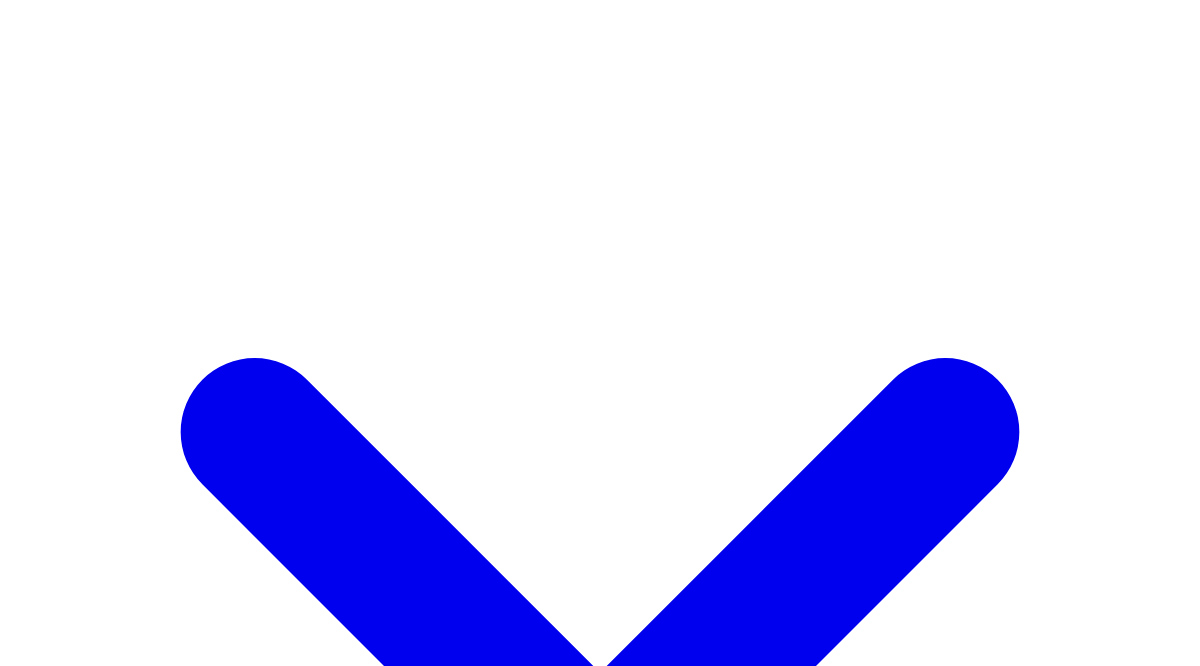 click on "Add item" at bounding box center (54, 4347) 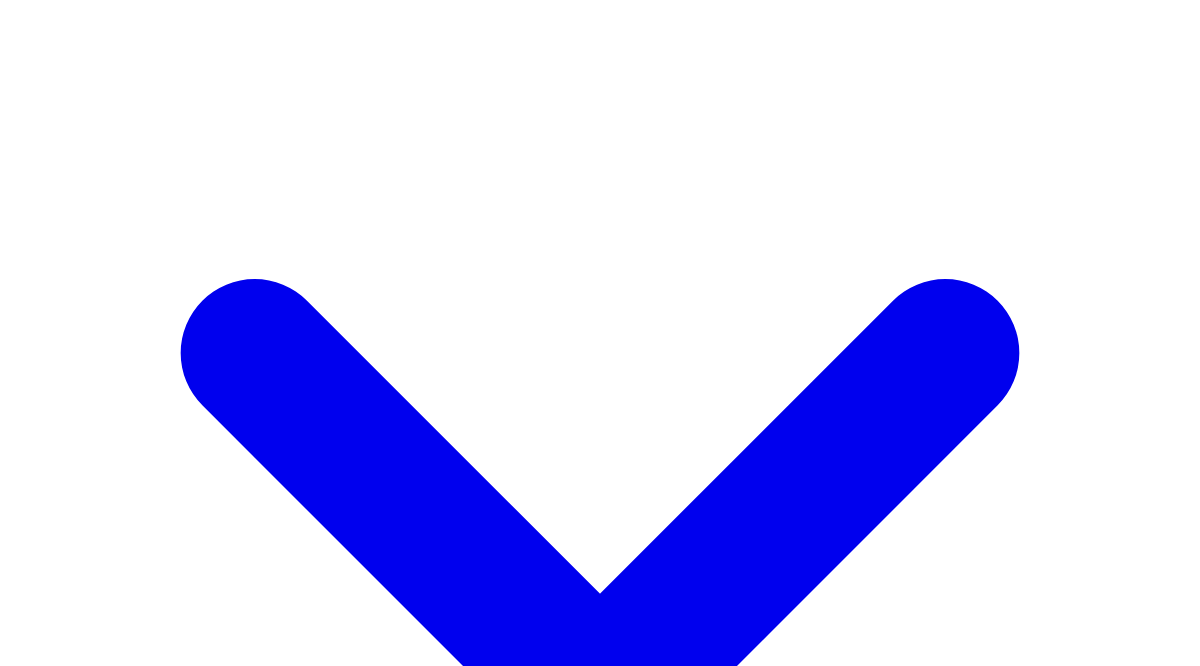 scroll, scrollTop: 255, scrollLeft: 0, axis: vertical 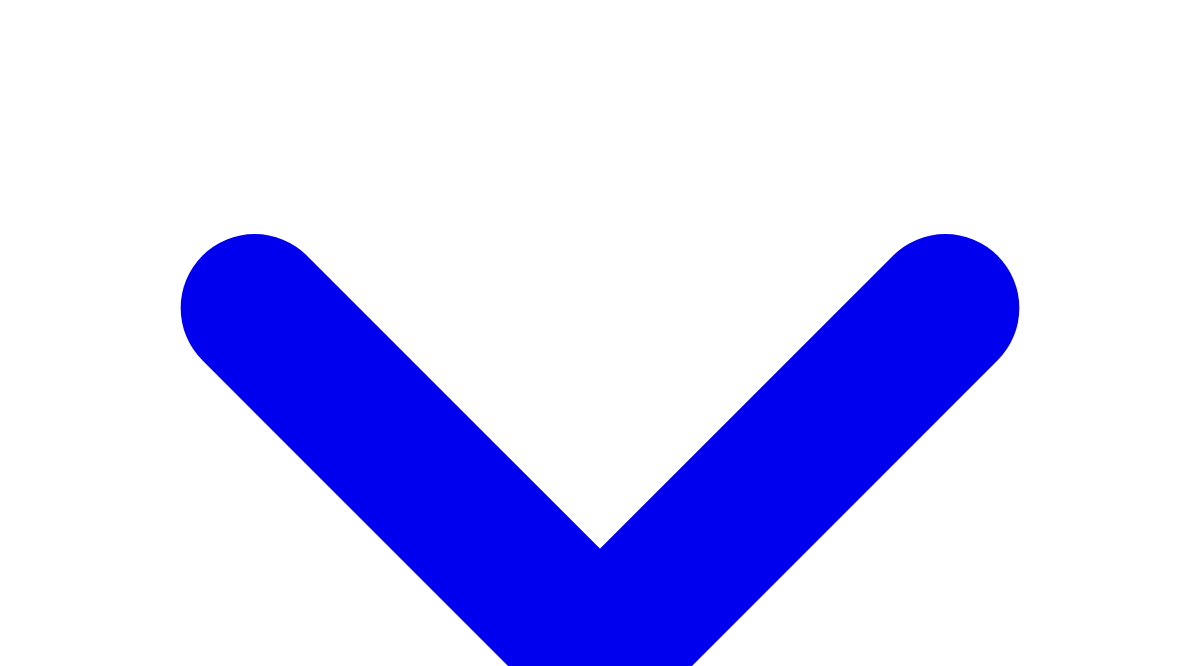 click on "85mm EF Lens 85mm Rf Lens Ad200 with trigger Ad600 with trigger Backdrop Complete Set Beauty dish Big Paper Backdrop Big Reflector C Stand Canon 5d mark ii with 50mm lens Canon R6 (body only) Canon R6 with 50mm lens and adapter Canvas backdrop Caution fee Caution fee for Cameras Cone Full Black Paper Backdrop Half Grey Paper Backdrop Half White Paper Backdrop Jiddena Space Jidenna Jidenna Space Jidenna Space Jidenna Space L bracket Manual shoot Manual snoot Optical Snoot Paper Backdrop Big Grey Paper Backdrop Big Nude Paper Backdrop Big White Parabolic Softbox Parabolic softbox & diffuser Red Canvas Backdrop Rode Mic Sml Softbox Stand Su Space Su Space (Intimate Gathering) Tripod Tt520 Speedlight V850 iii Viltrox Wooden Stool" at bounding box center (144, 4057) 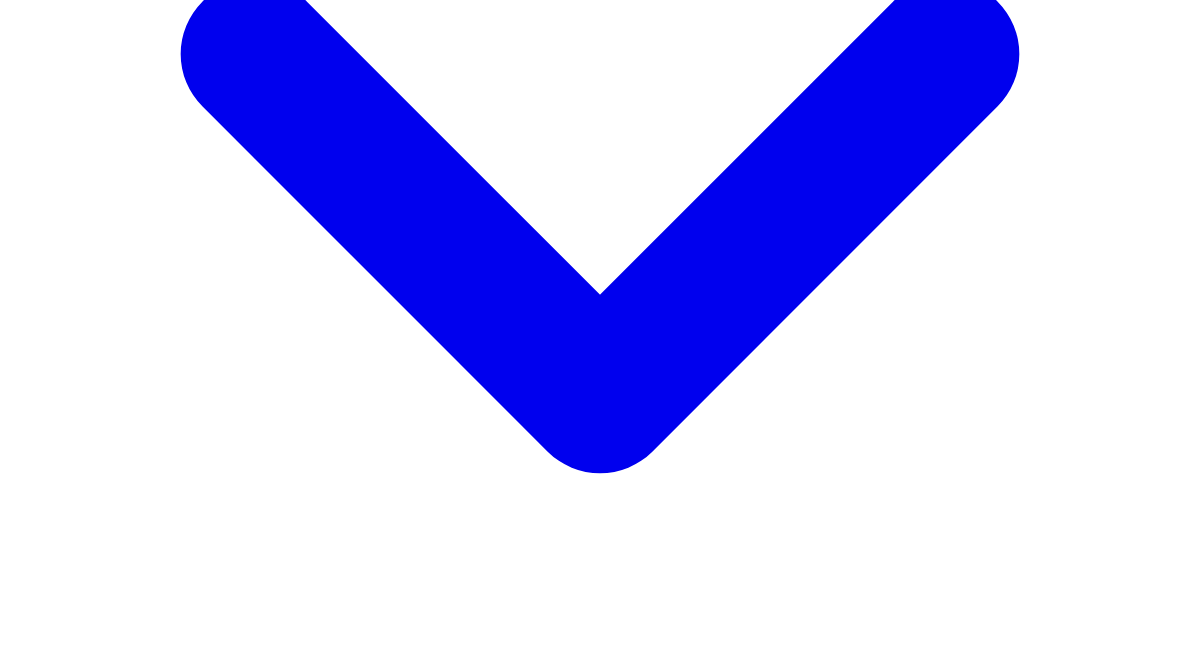 scroll, scrollTop: 517, scrollLeft: 0, axis: vertical 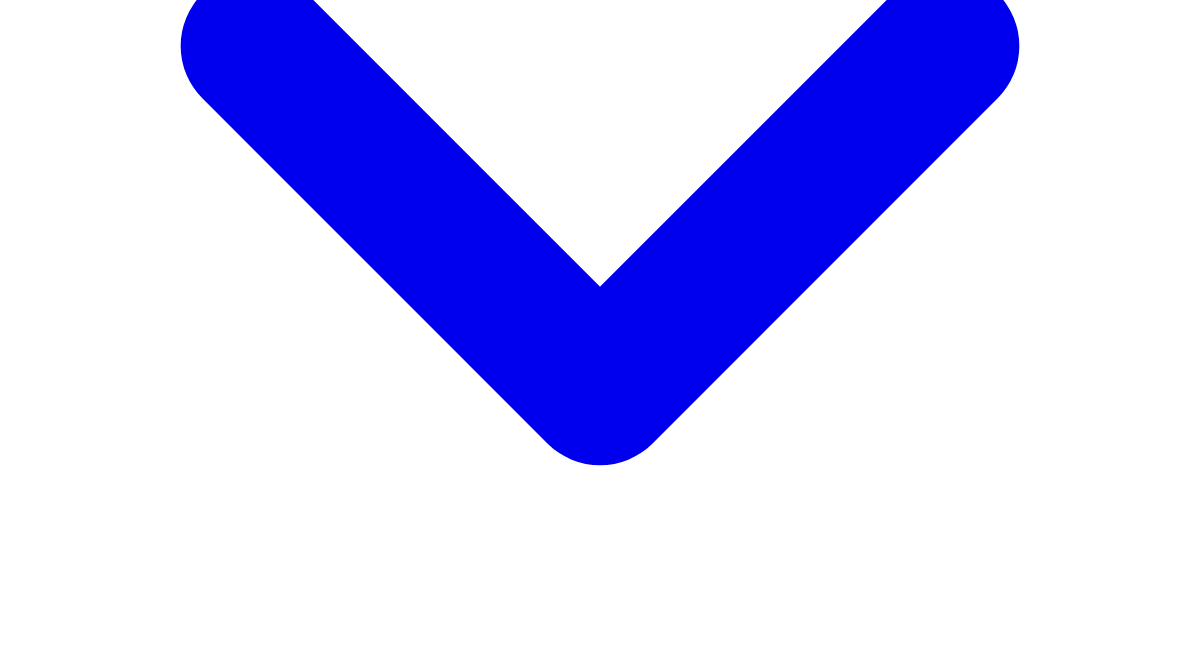 click on "Add item" at bounding box center [54, 4146] 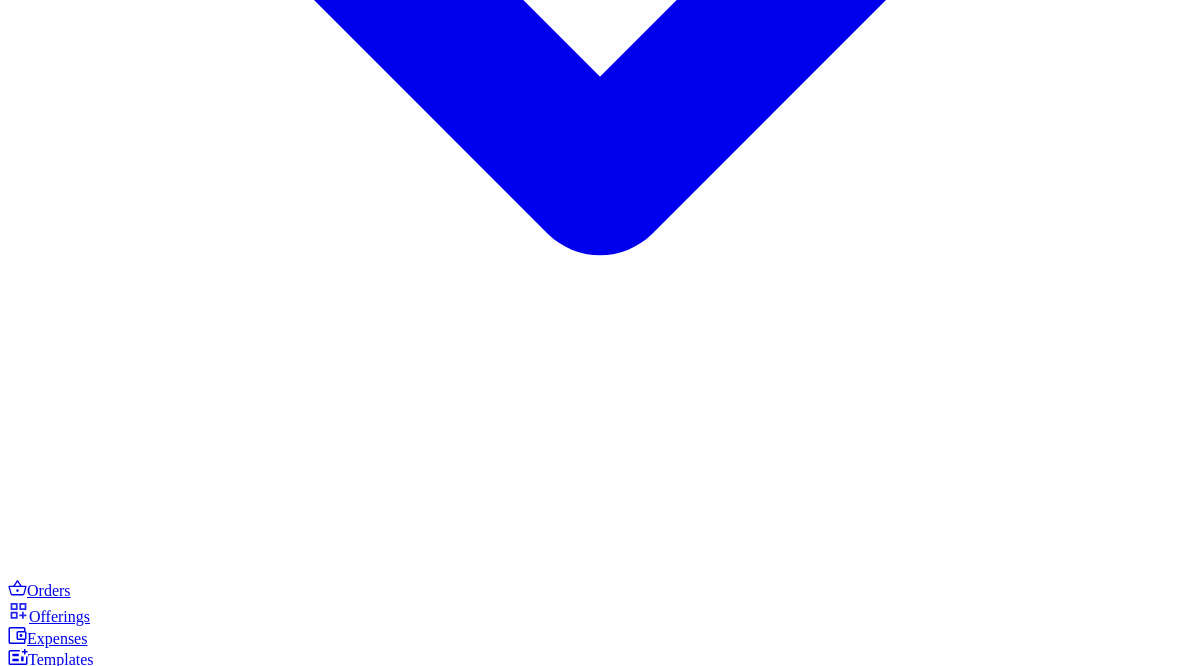 scroll, scrollTop: 740, scrollLeft: 0, axis: vertical 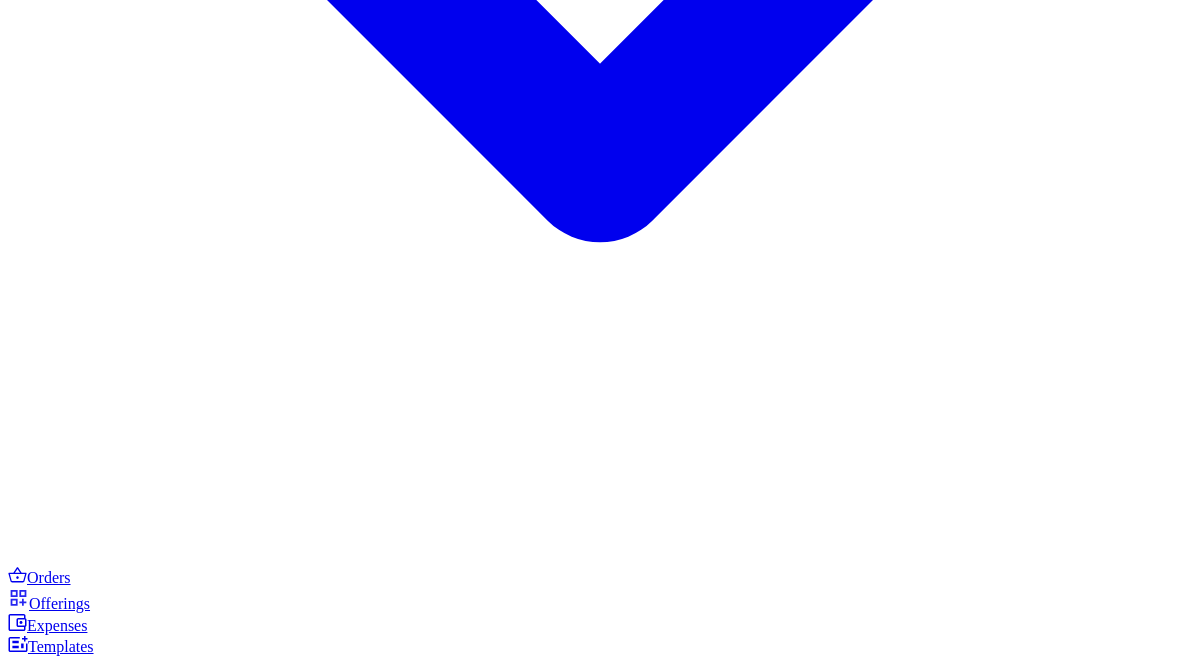 click on "Add item" at bounding box center [54, 4108] 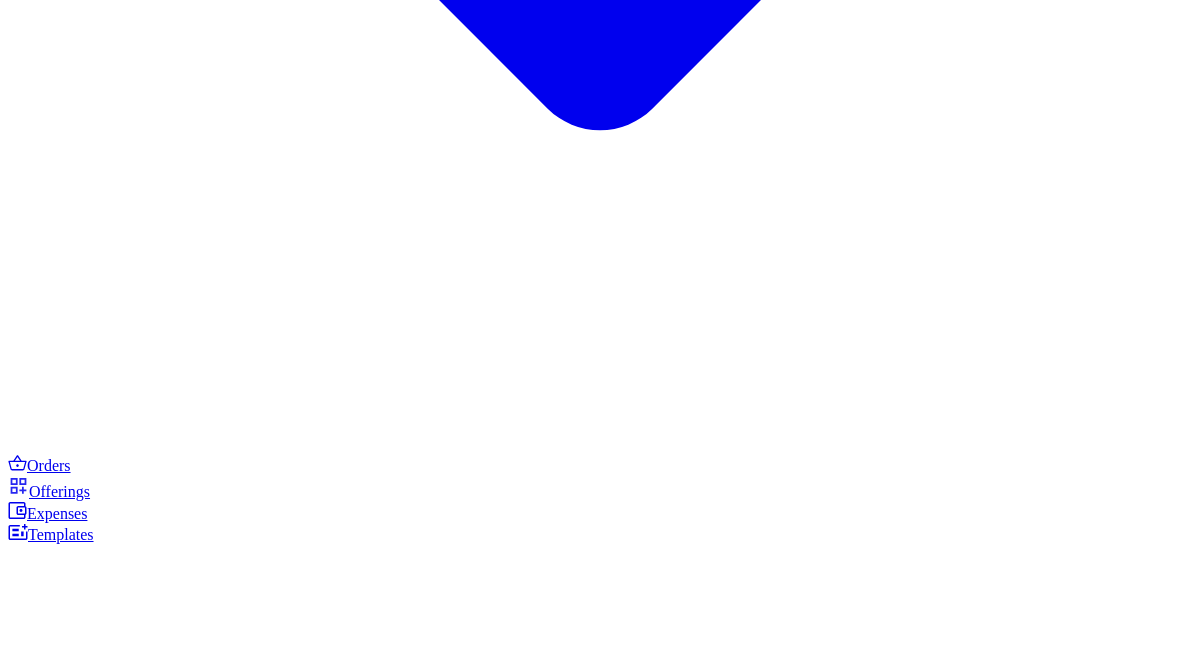 scroll, scrollTop: 857, scrollLeft: 0, axis: vertical 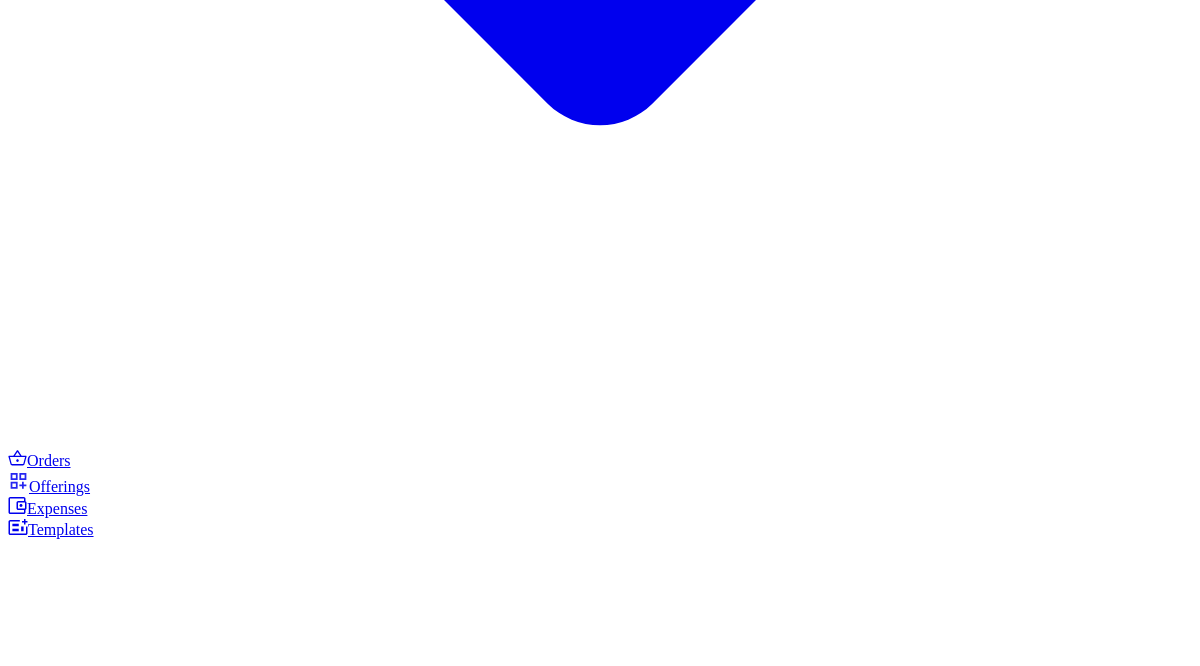 click on "Select variant * Half Grey" at bounding box center [64, 3474] 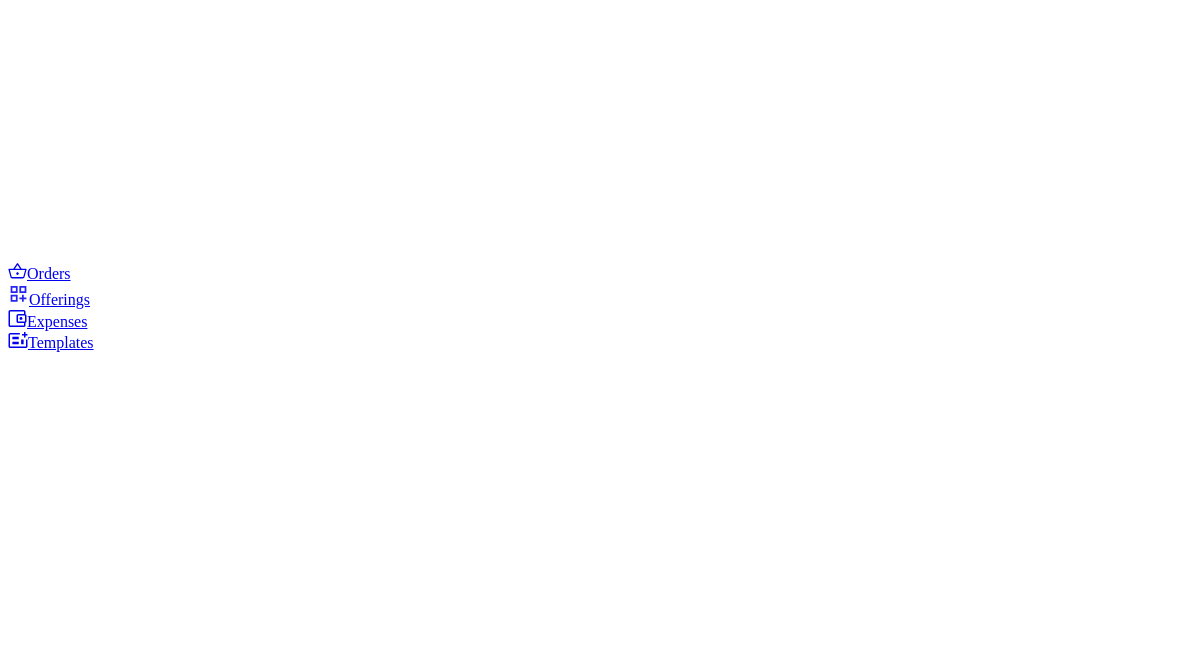 scroll, scrollTop: 1050, scrollLeft: 0, axis: vertical 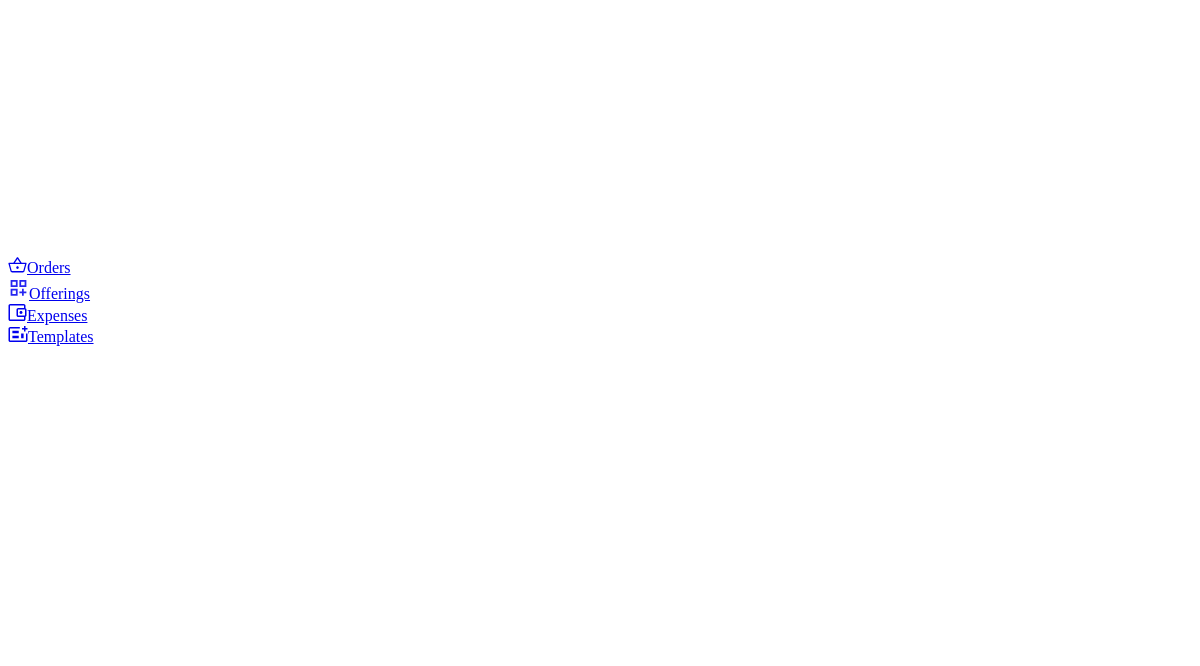 click on "Add item" at bounding box center (54, 3983) 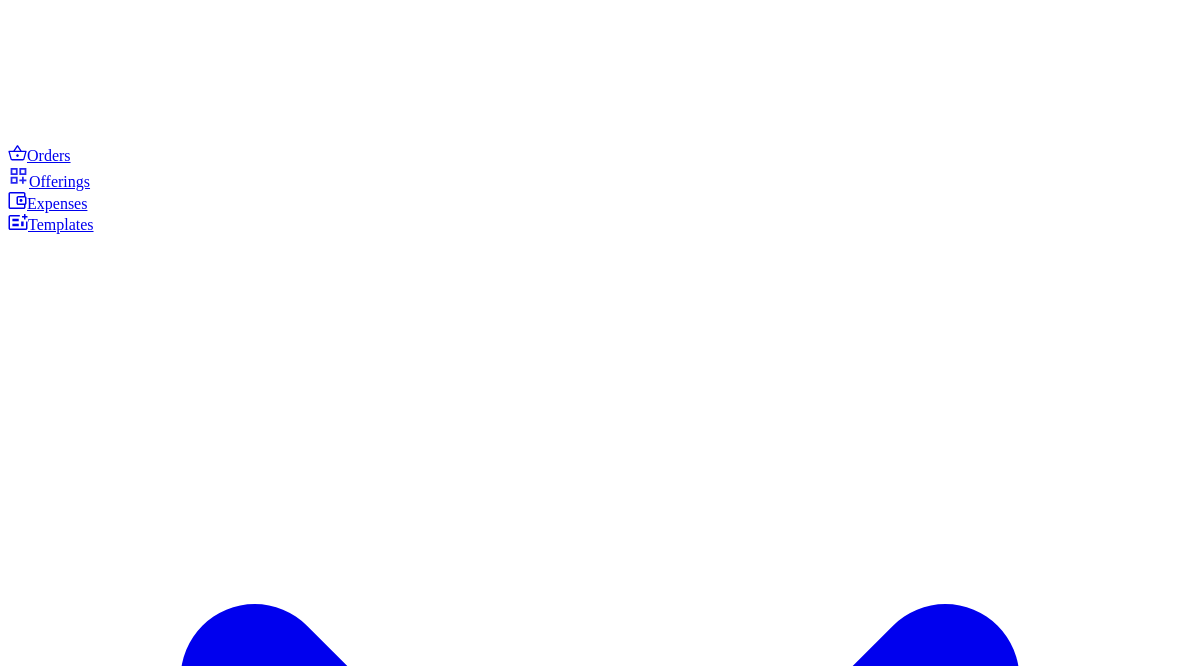 scroll, scrollTop: 1172, scrollLeft: 0, axis: vertical 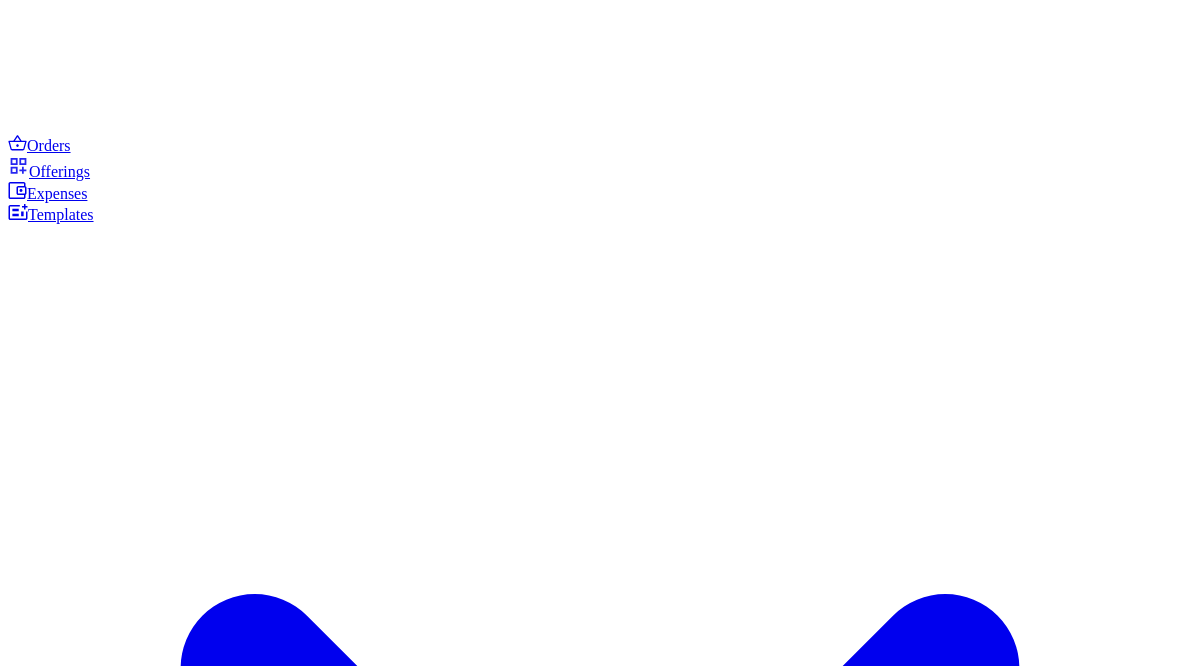 click on "85mm EF Lens 85mm Rf Lens Ad200 with trigger Ad600 with trigger Backdrop Complete Set Beauty dish Big Paper Backdrop Big Reflector C Stand Canon 5d mark ii with 50mm lens Canon R6 (body only) Canon R6 with 50mm lens and adapter Canvas backdrop Caution fee Caution fee for Cameras Cone Full Black Paper Backdrop Half Grey Paper Backdrop Half White Paper Backdrop Jiddena Space Jidenna Jidenna Space Jidenna Space Jidenna Space L bracket Manual shoot Manual snoot Optical Snoot Paper Backdrop Big Grey Paper Backdrop Big Nude Paper Backdrop Big White Parabolic Softbox Parabolic softbox & diffuser Red Canvas Backdrop Rode Mic Sml Softbox Stand Su Space Su Space (Intimate Gathering) Tripod Tt520 Speedlight V850 iii Viltrox Wooden Stool" at bounding box center (144, 3140) 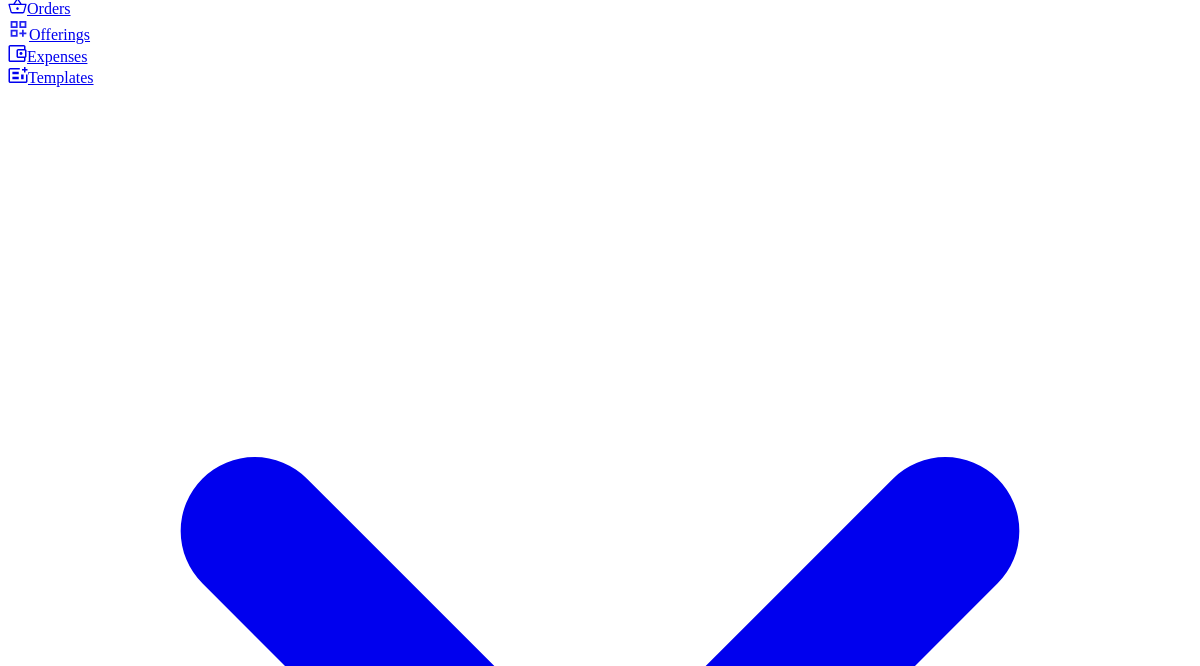 scroll, scrollTop: 1316, scrollLeft: 0, axis: vertical 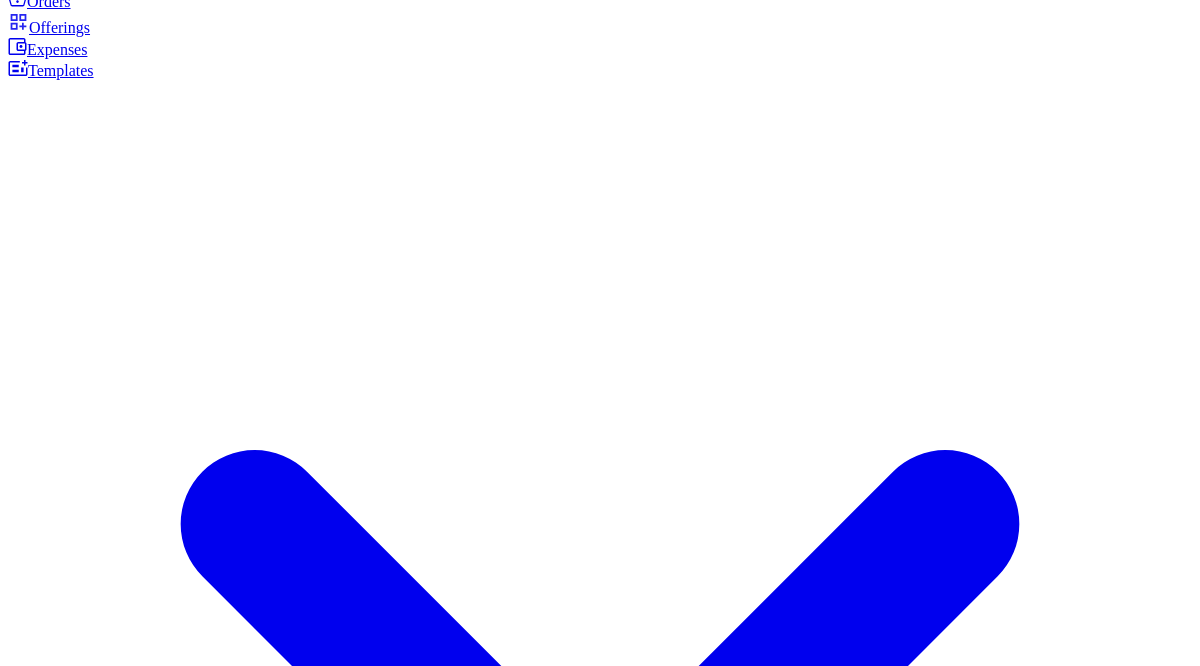 click on "Add item" at bounding box center [54, 3902] 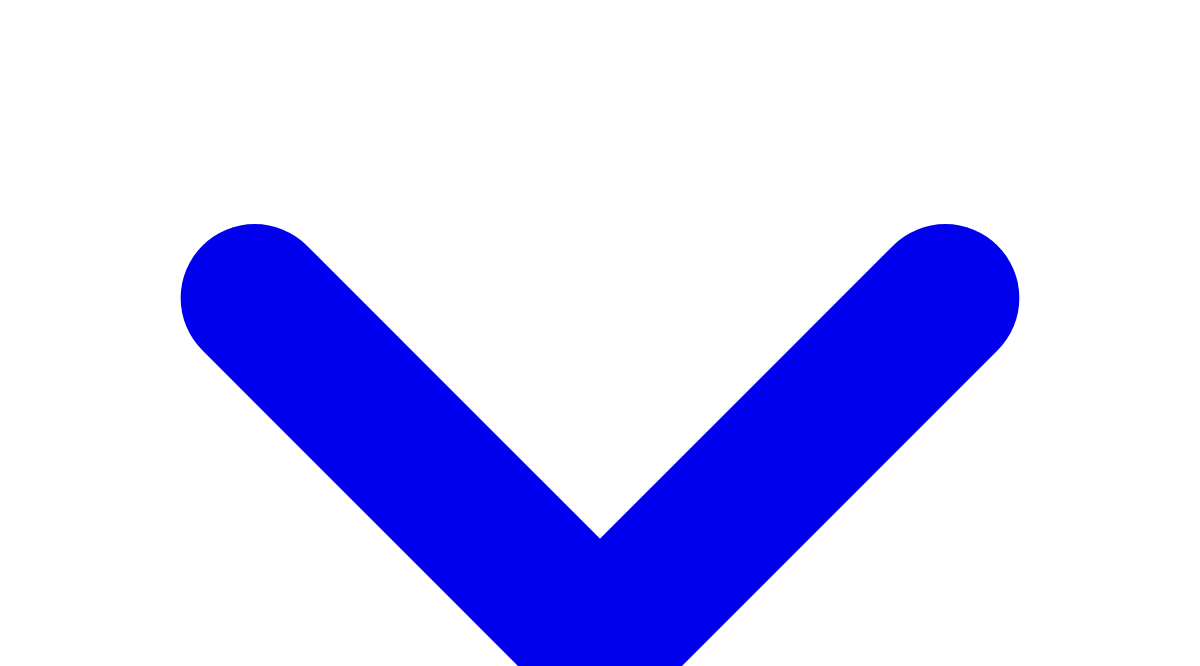 scroll, scrollTop: 1546, scrollLeft: 0, axis: vertical 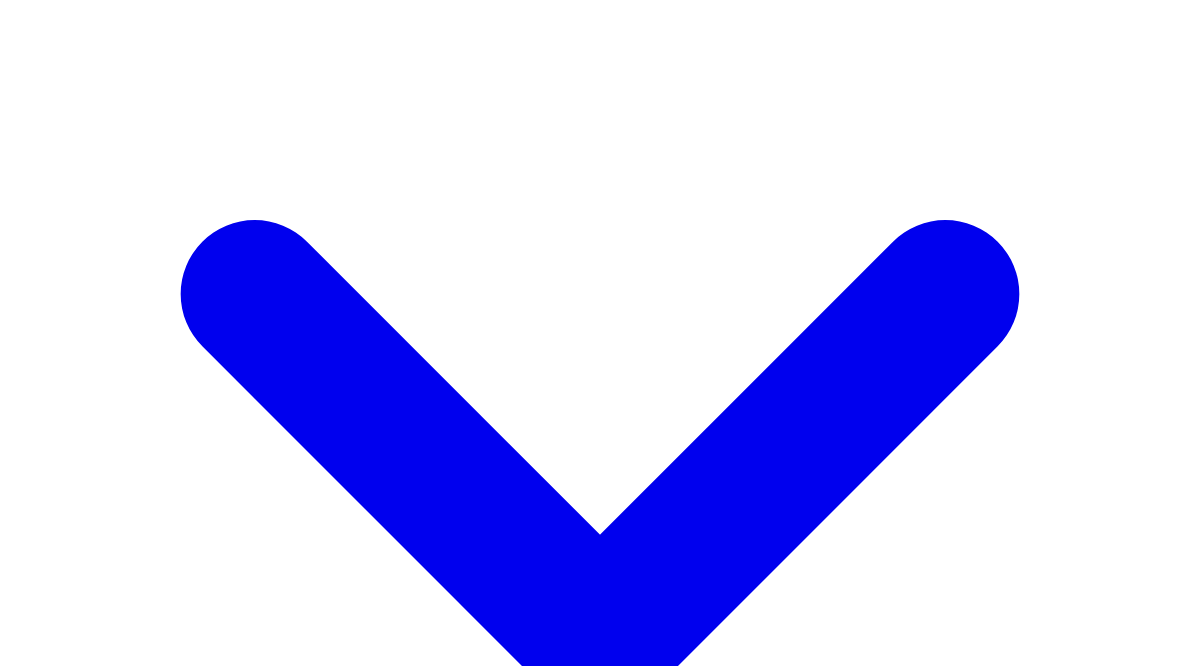 click 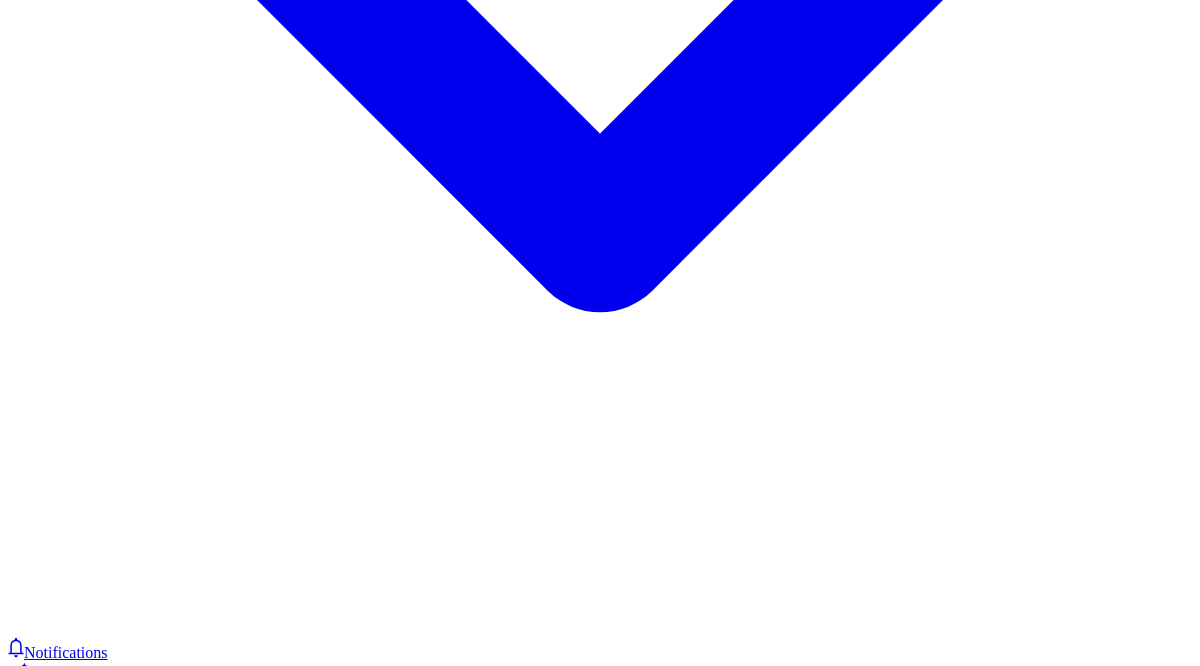 scroll, scrollTop: 1948, scrollLeft: 0, axis: vertical 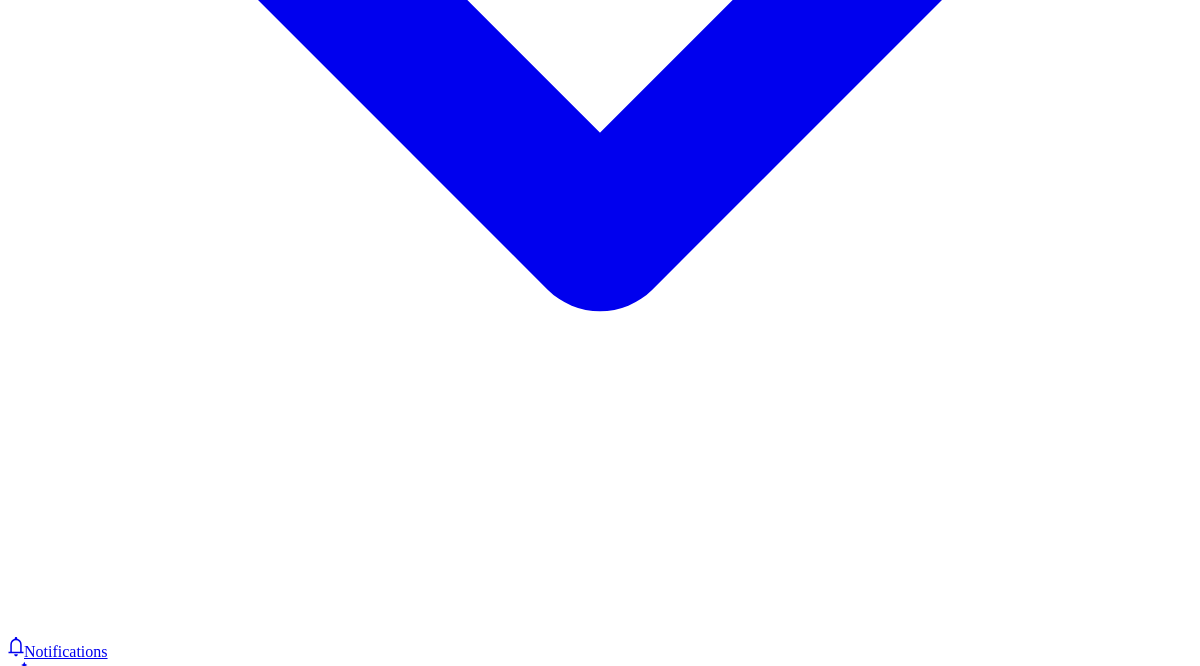 click on "Add item" at bounding box center [54, 3640] 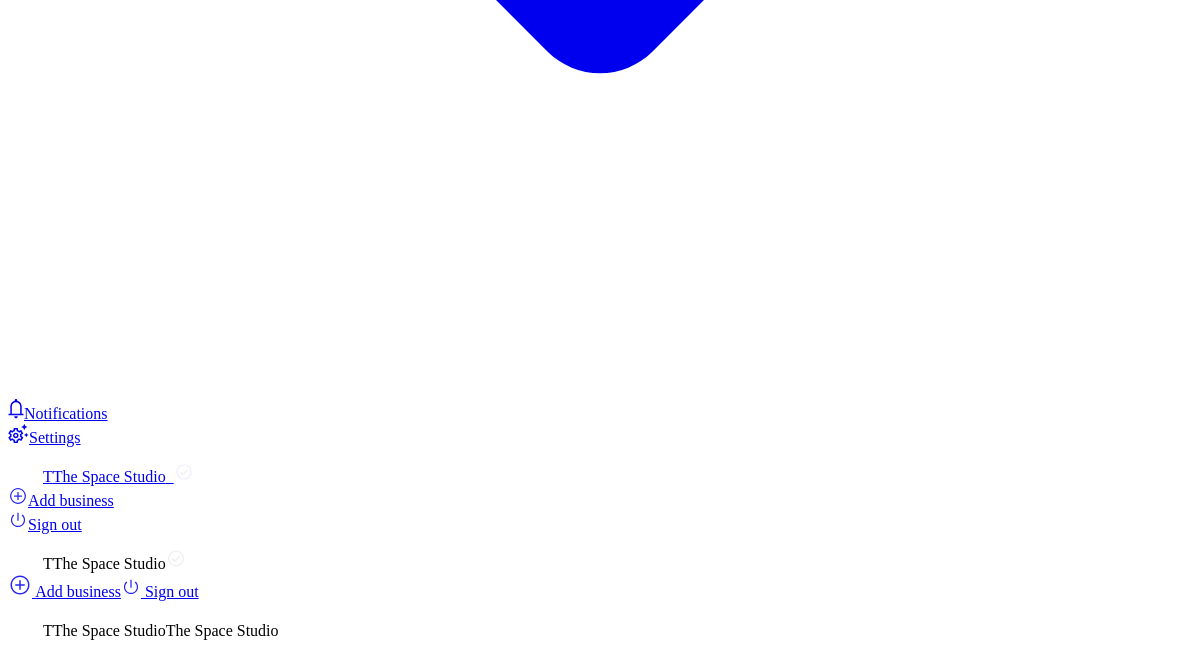 scroll, scrollTop: 2224, scrollLeft: 0, axis: vertical 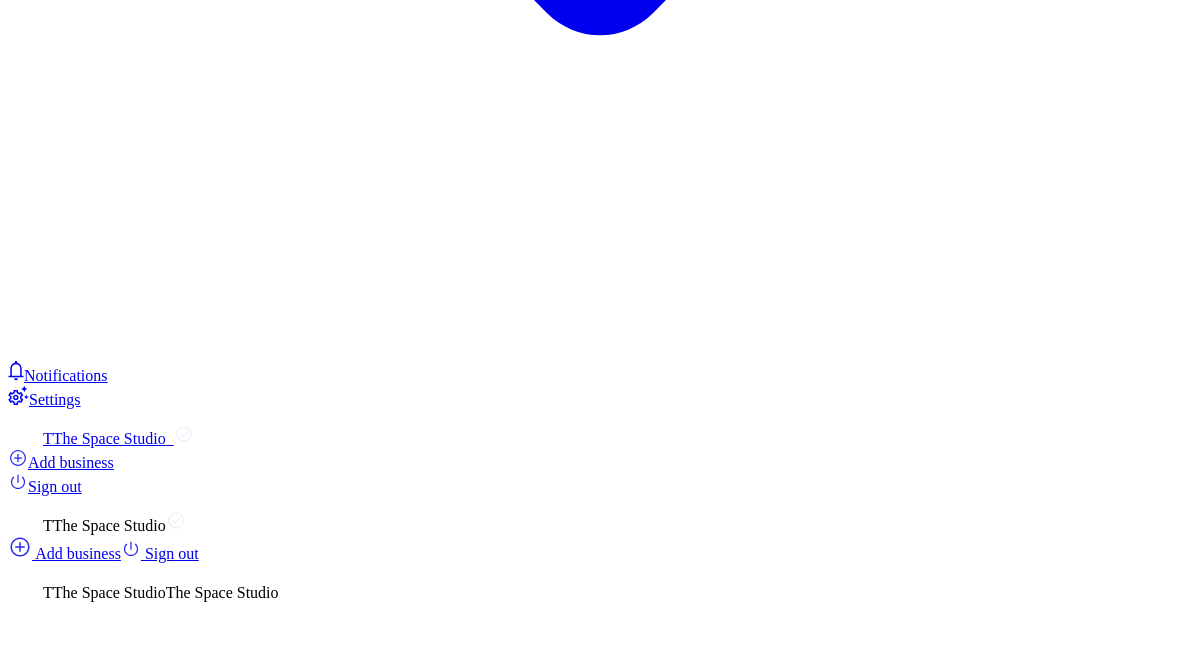 click on "Continue" at bounding box center (108, 4563) 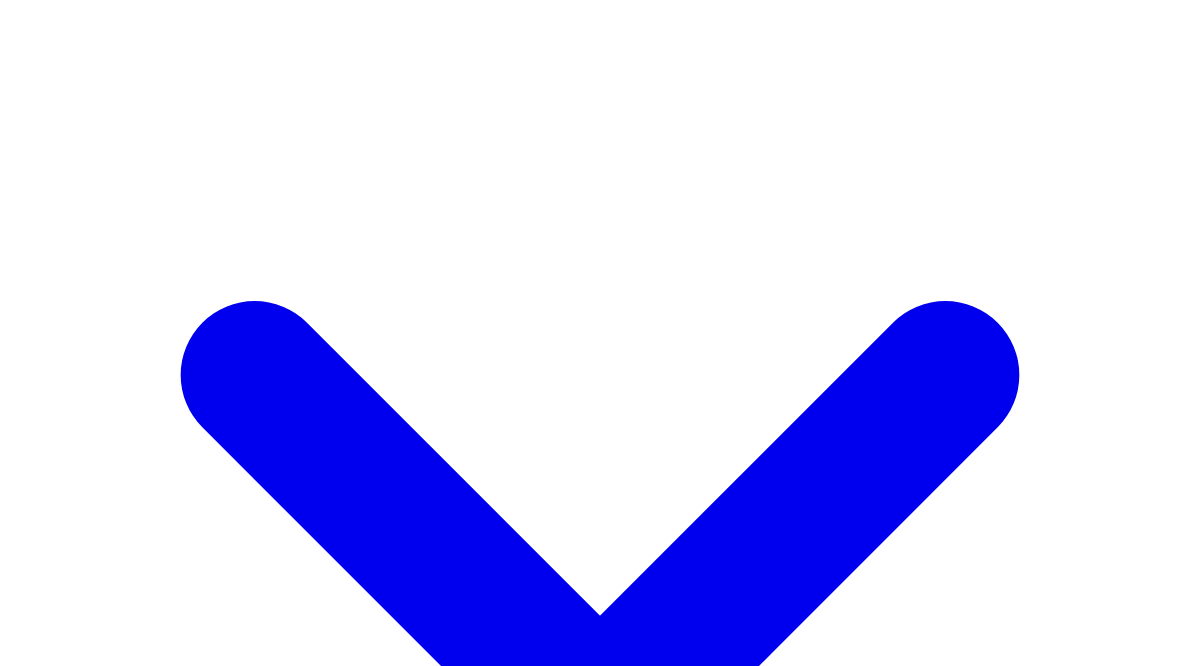 click on "Create order" at bounding box center (119, 4285) 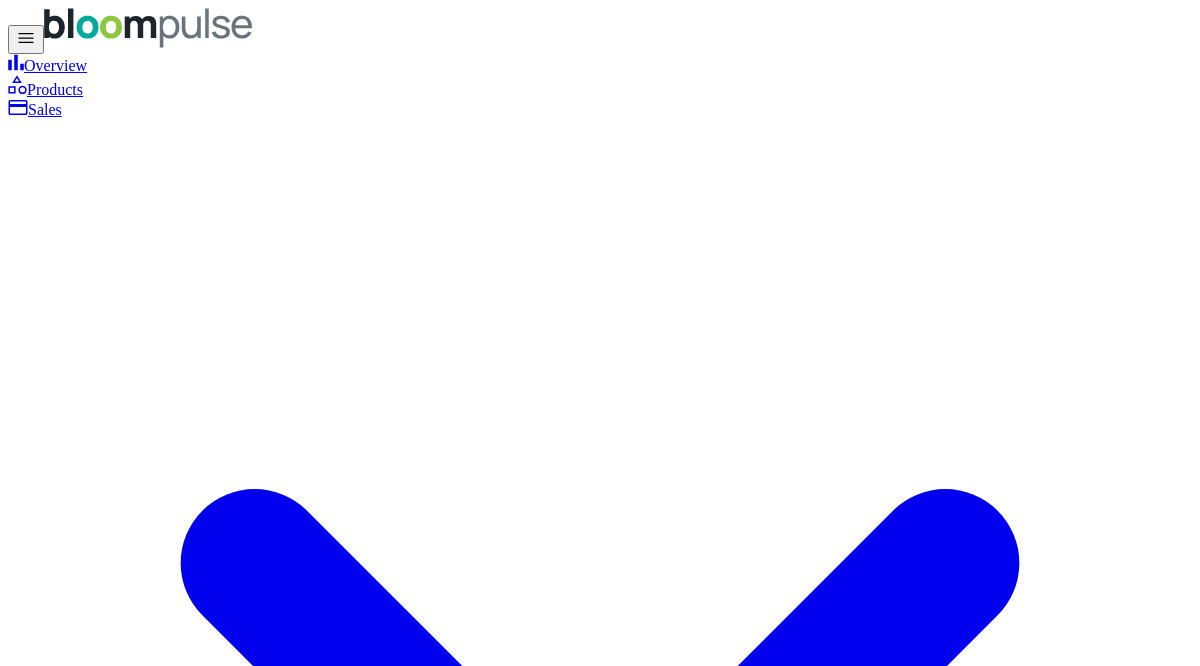click on "Send invoice" at bounding box center (104, 4432) 